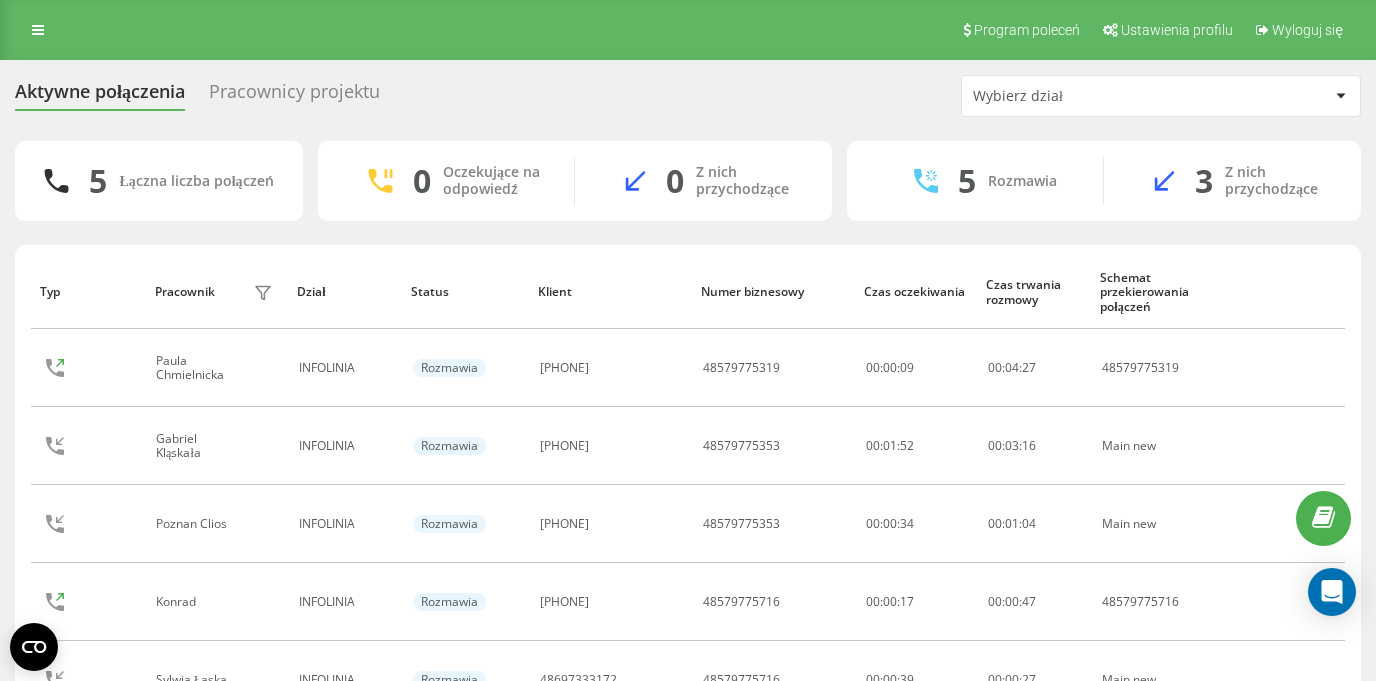 scroll, scrollTop: 0, scrollLeft: 0, axis: both 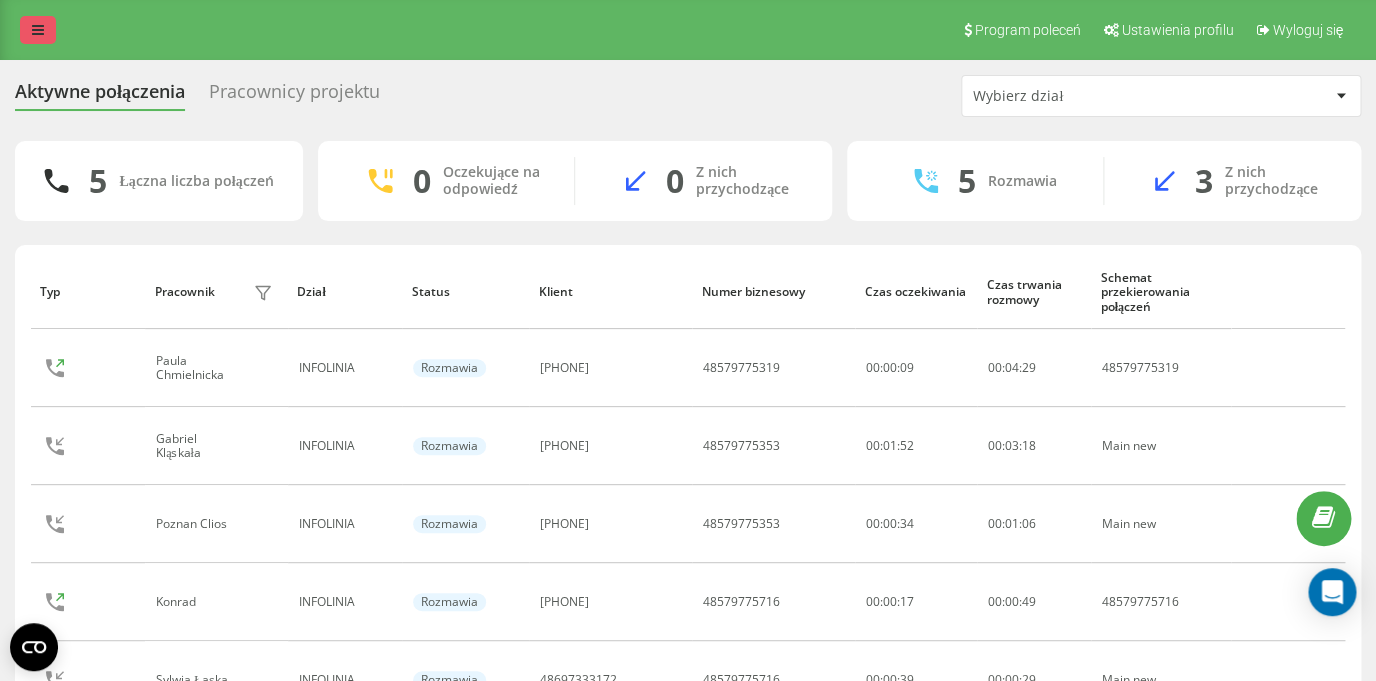 click at bounding box center (38, 30) 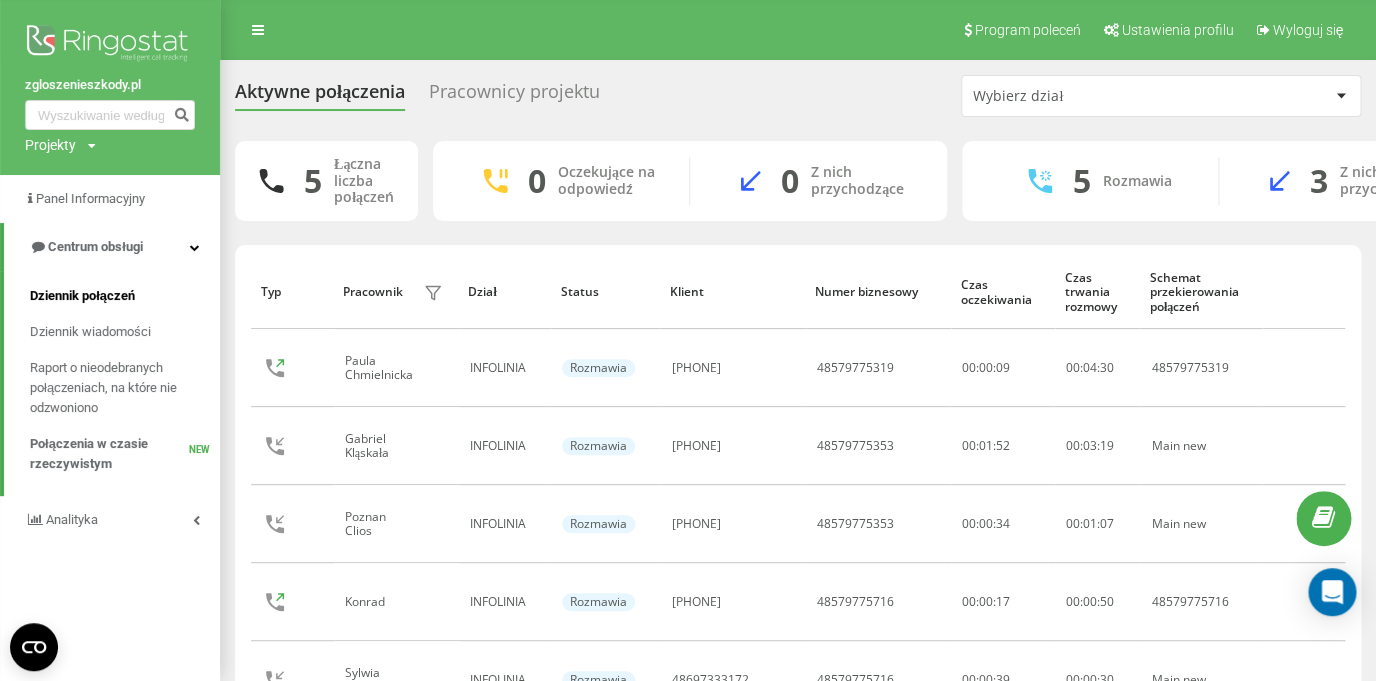 click on "Dziennik połączeń" at bounding box center [82, 296] 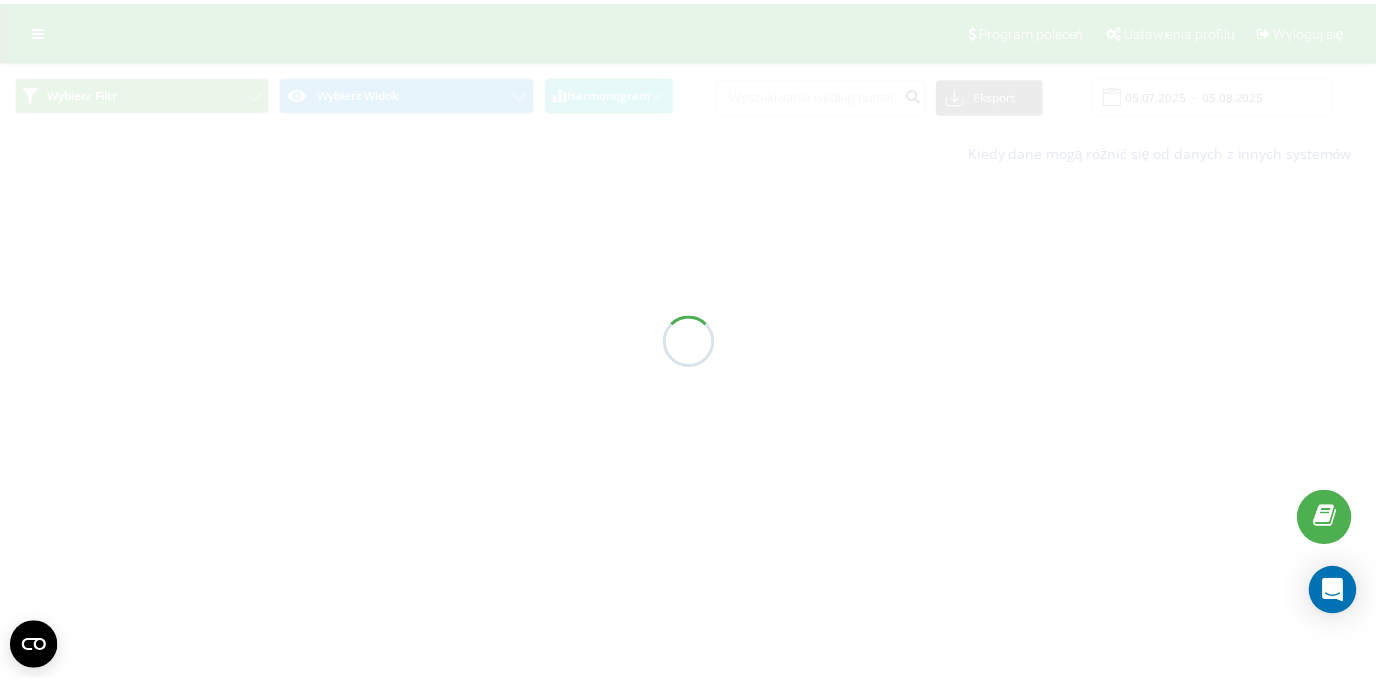 scroll, scrollTop: 0, scrollLeft: 0, axis: both 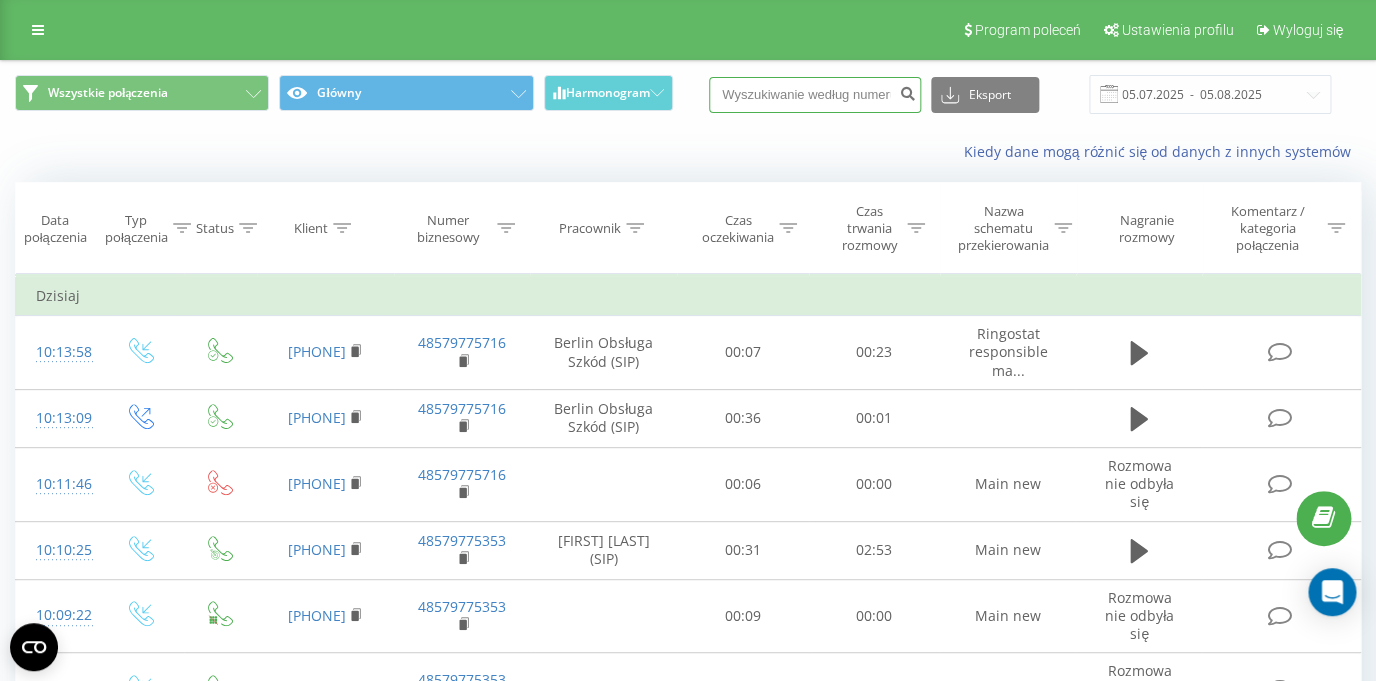 click at bounding box center (815, 95) 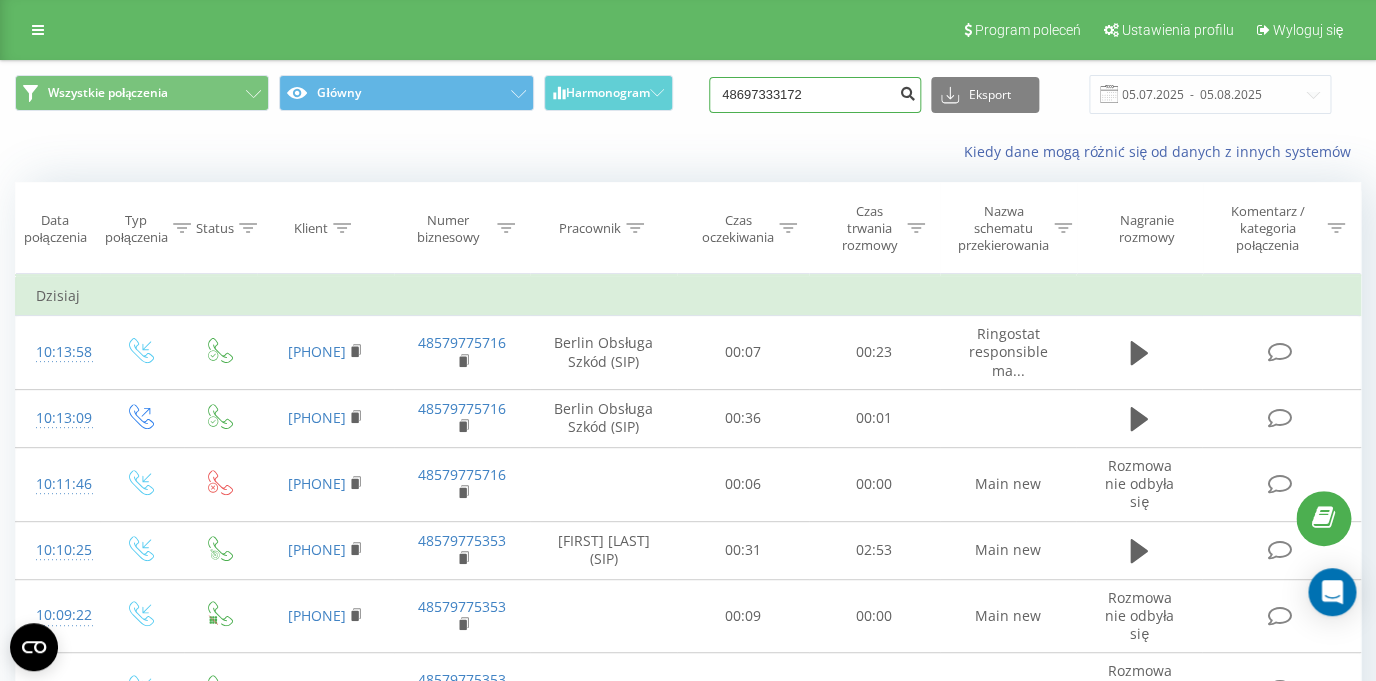 type on "48697333172" 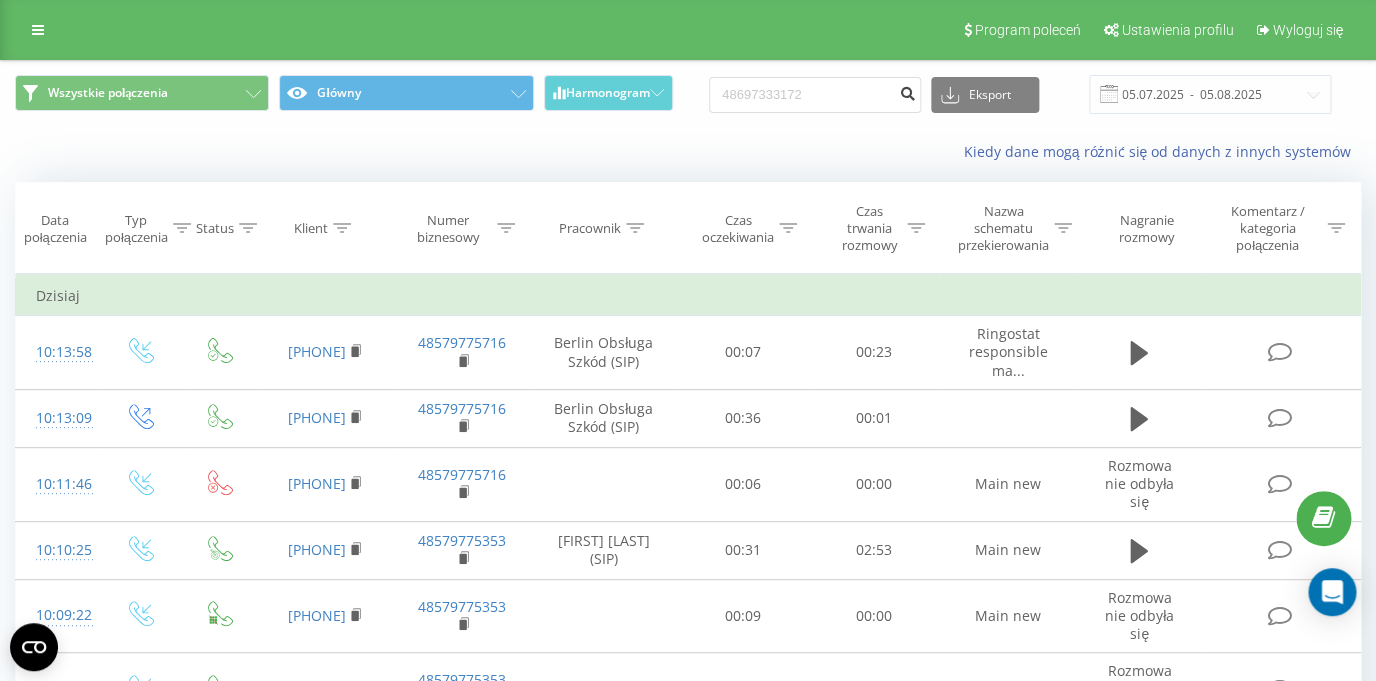 click at bounding box center (907, 91) 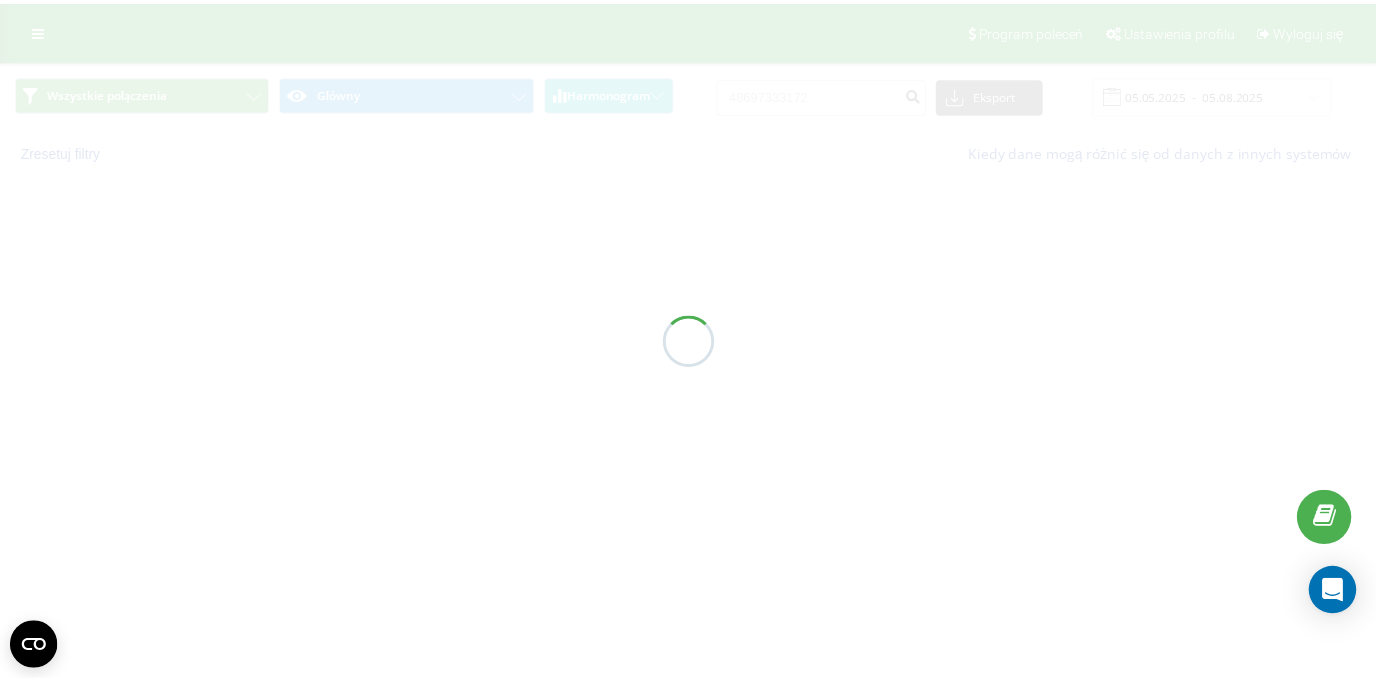 scroll, scrollTop: 0, scrollLeft: 0, axis: both 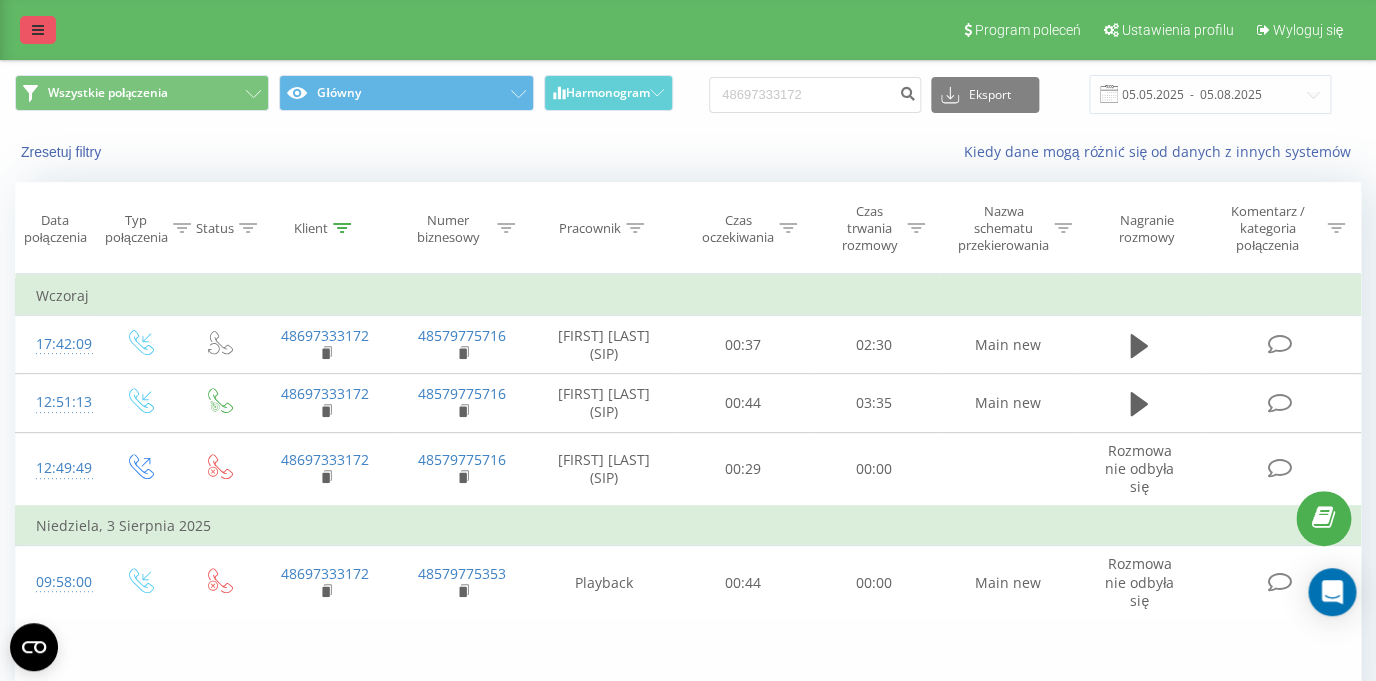 click at bounding box center (38, 30) 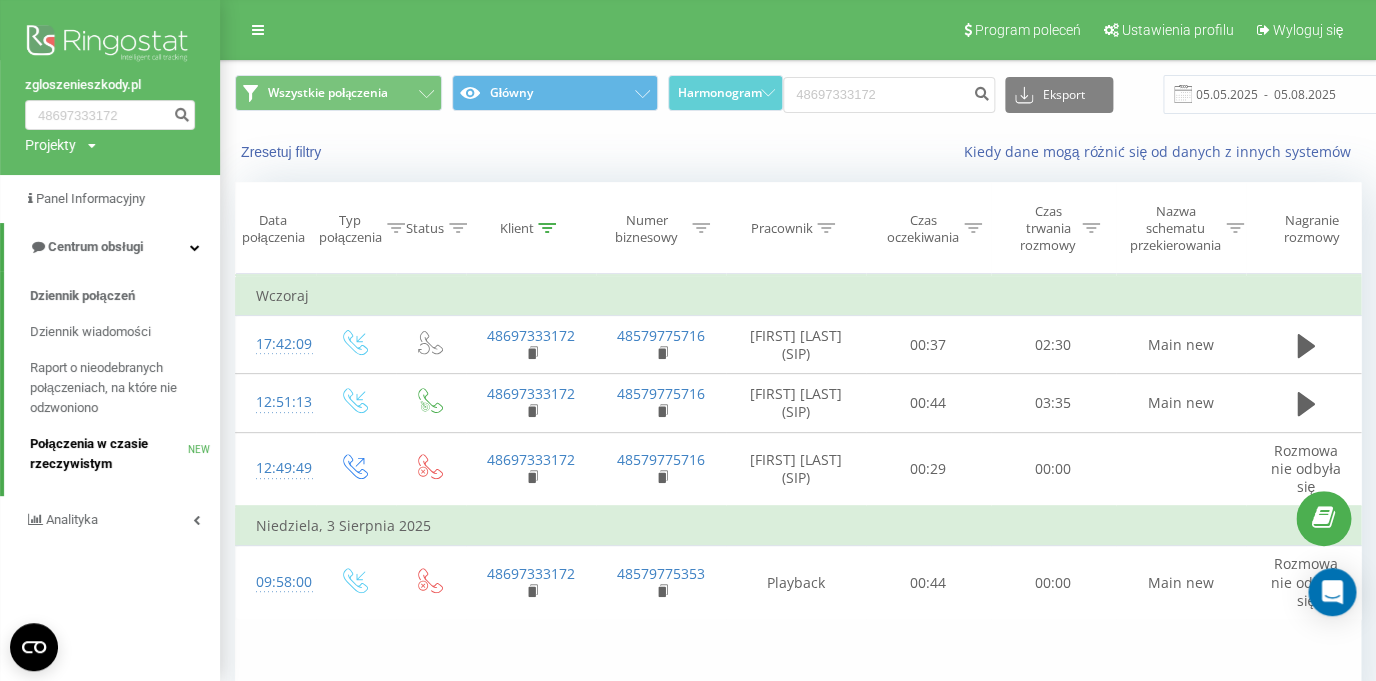 click on "Połączenia w czasie rzeczywistym" at bounding box center [109, 454] 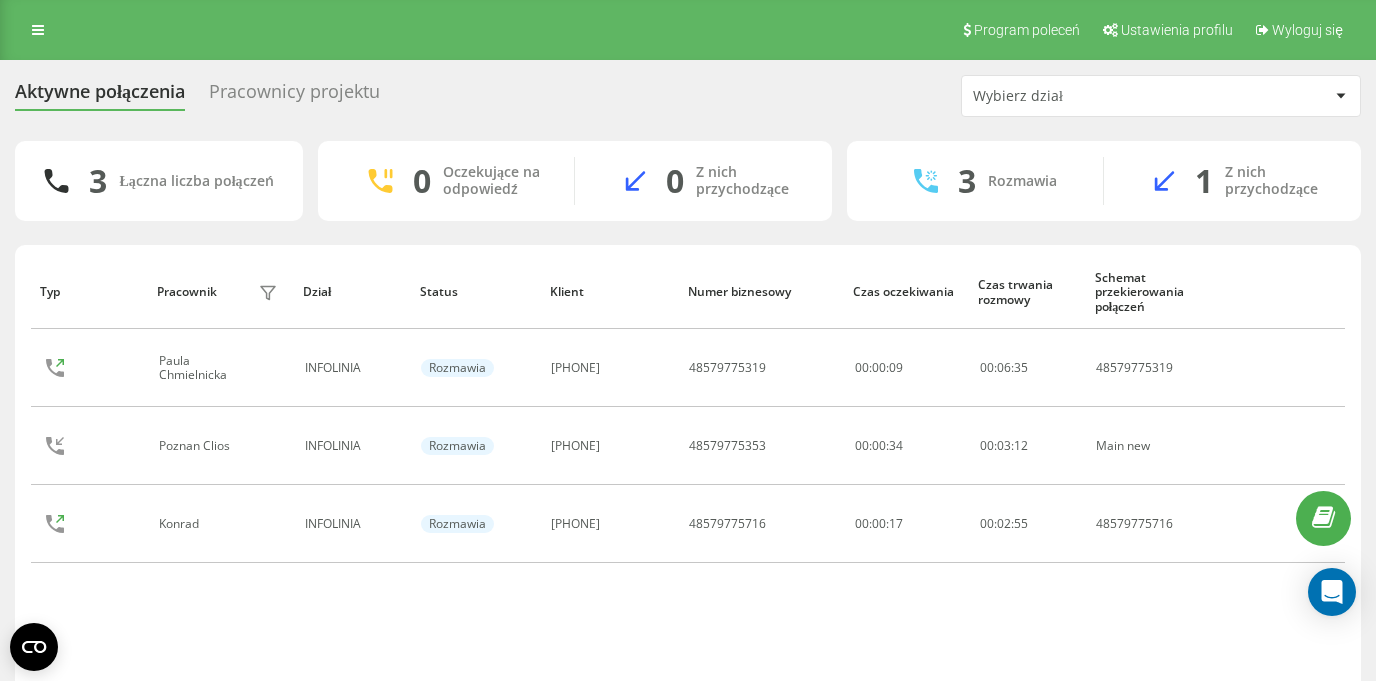 scroll, scrollTop: 0, scrollLeft: 0, axis: both 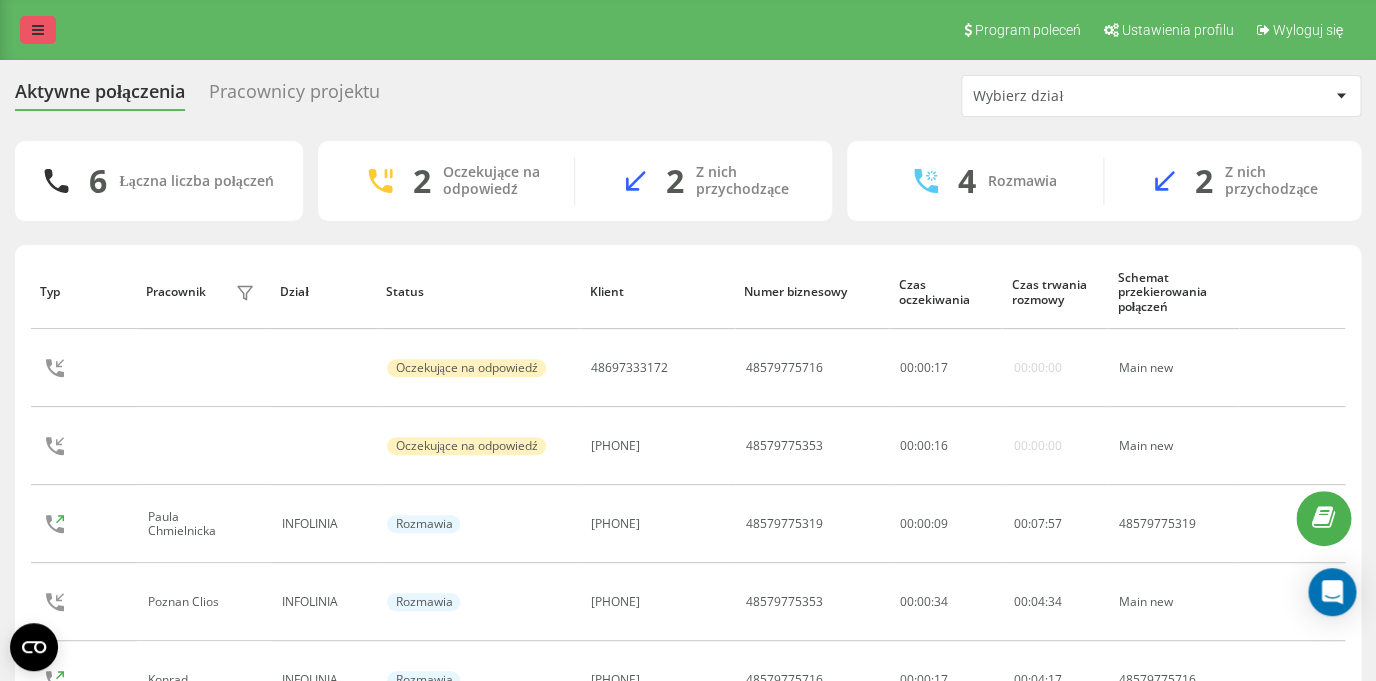 click at bounding box center (38, 30) 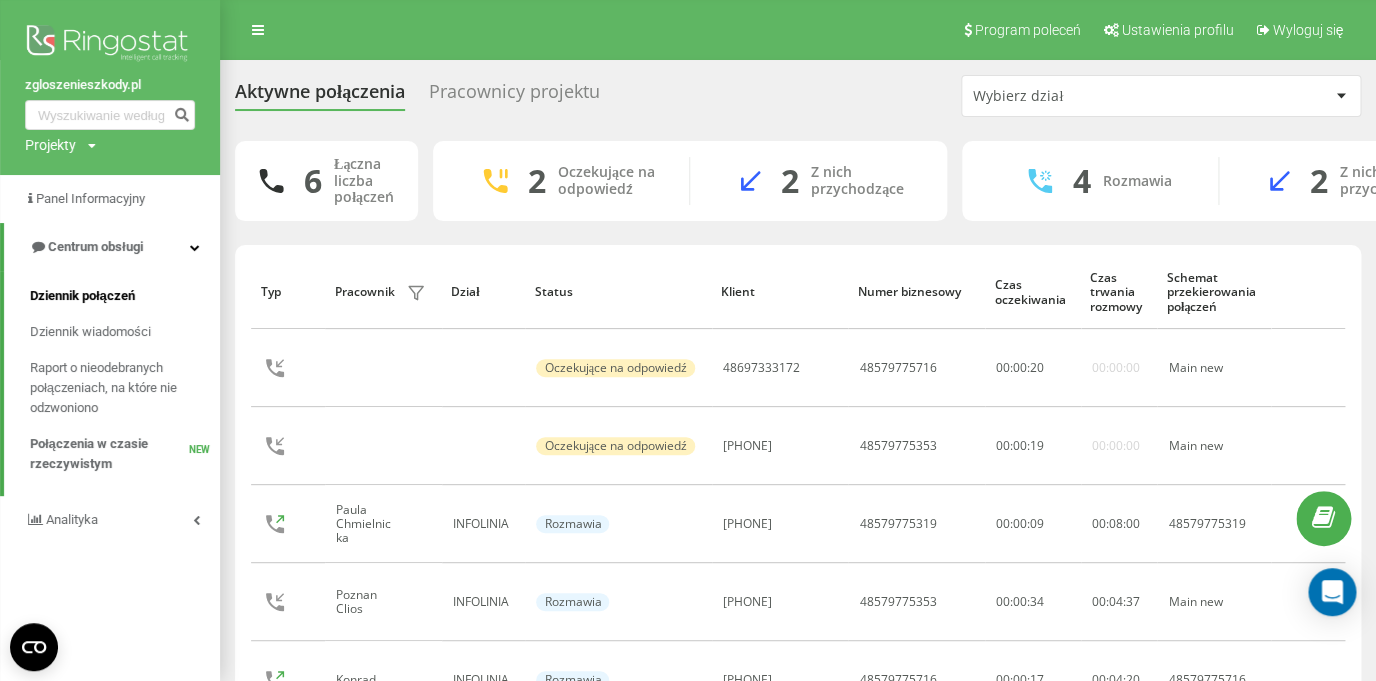 click on "Dziennik połączeń" at bounding box center [82, 296] 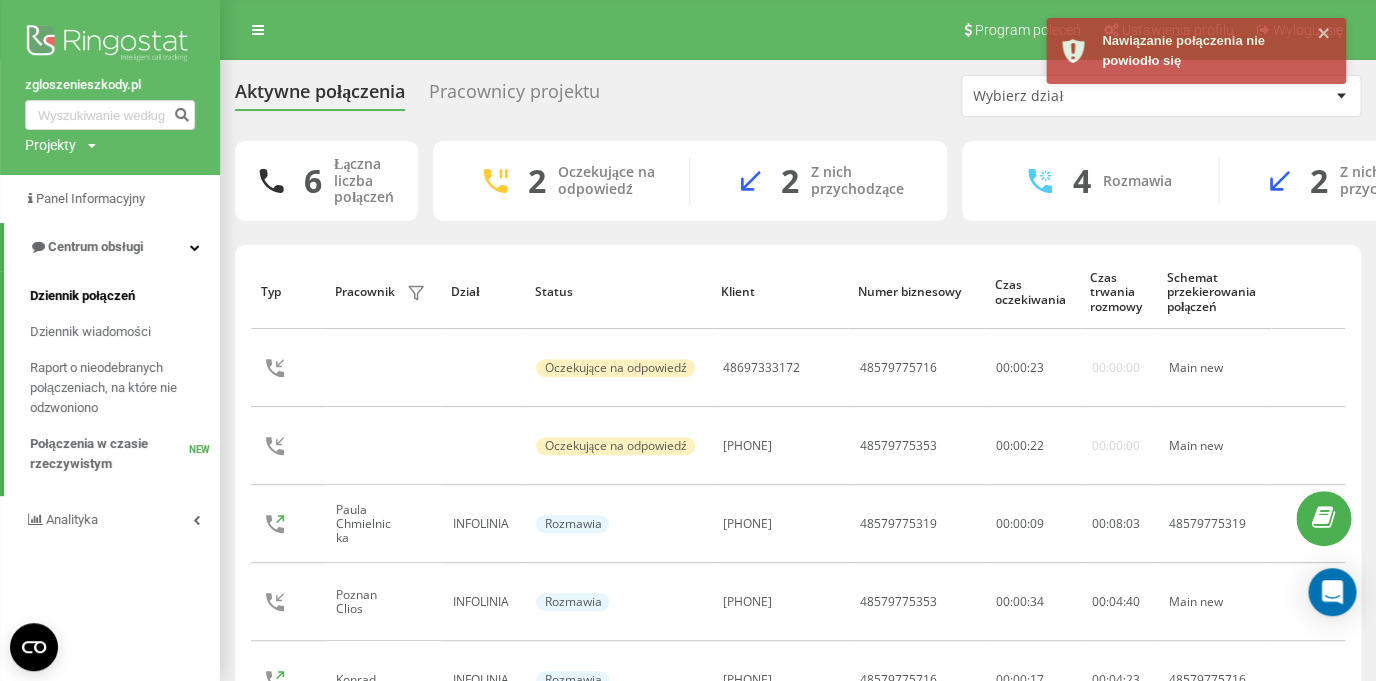 click on "Dziennik połączeń" at bounding box center (82, 296) 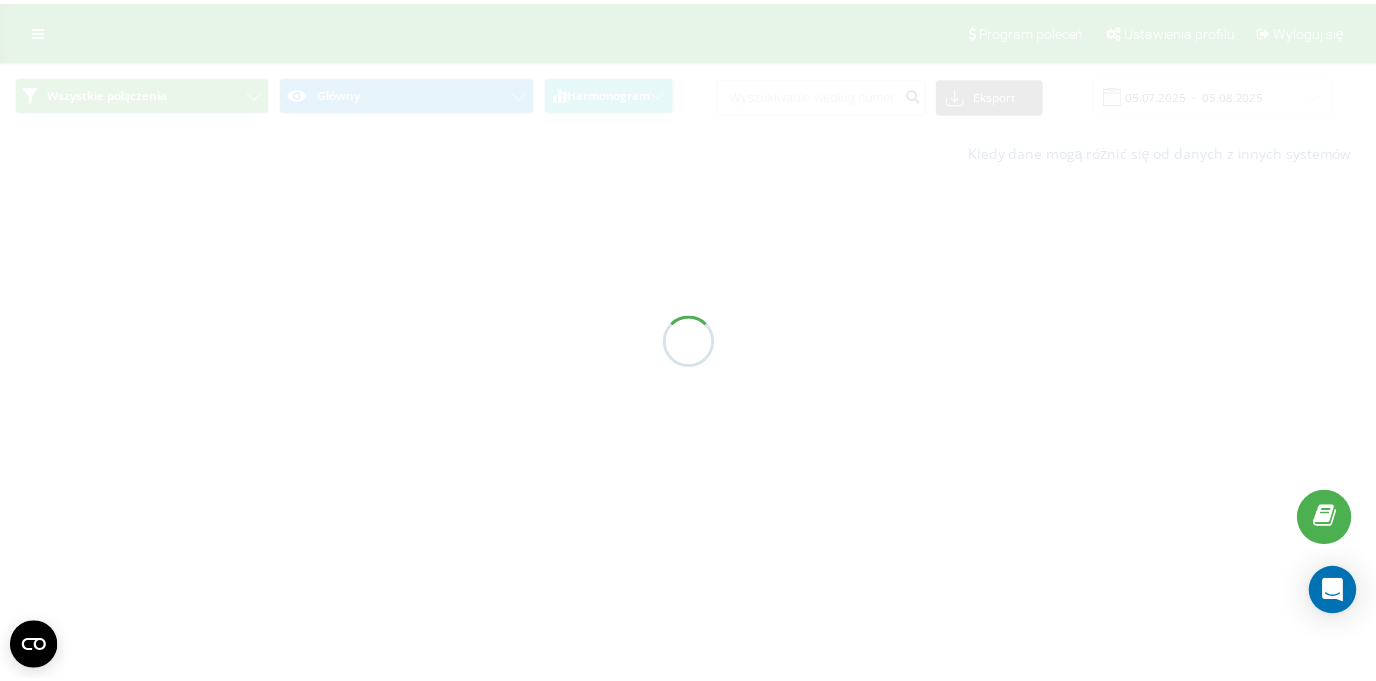 scroll, scrollTop: 0, scrollLeft: 0, axis: both 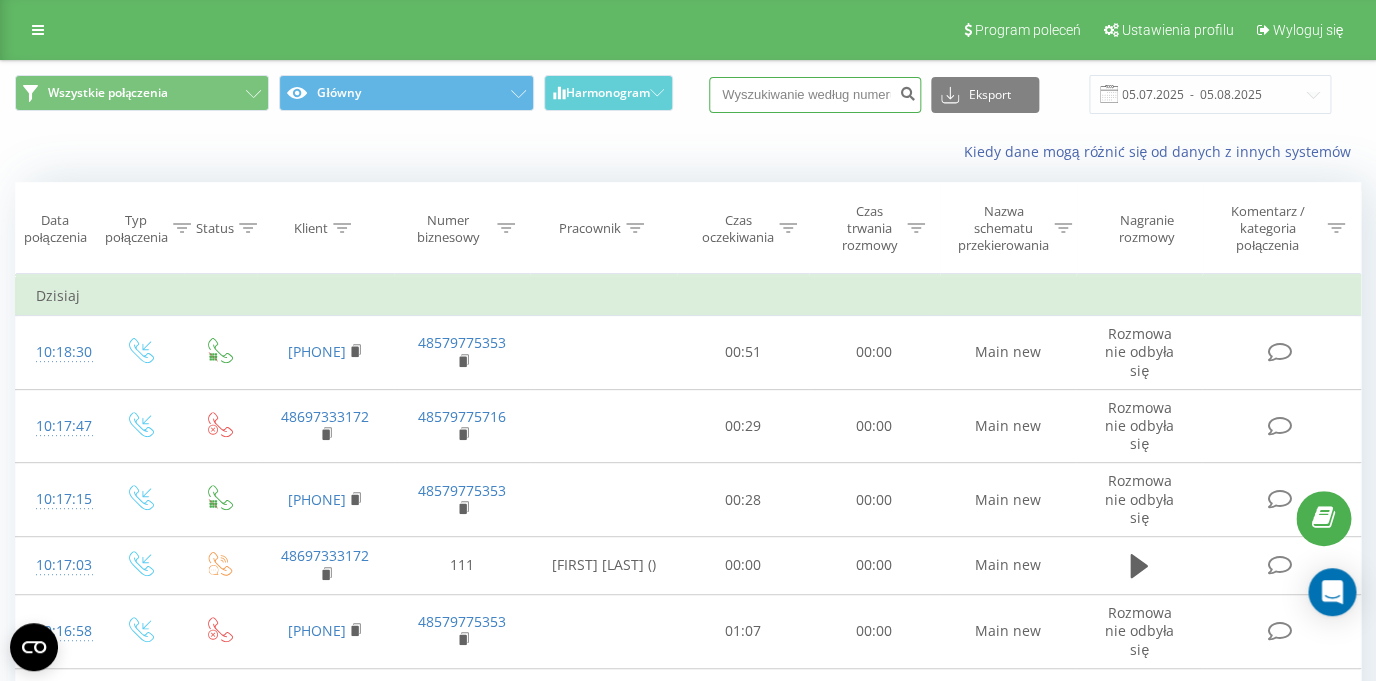 click at bounding box center (815, 95) 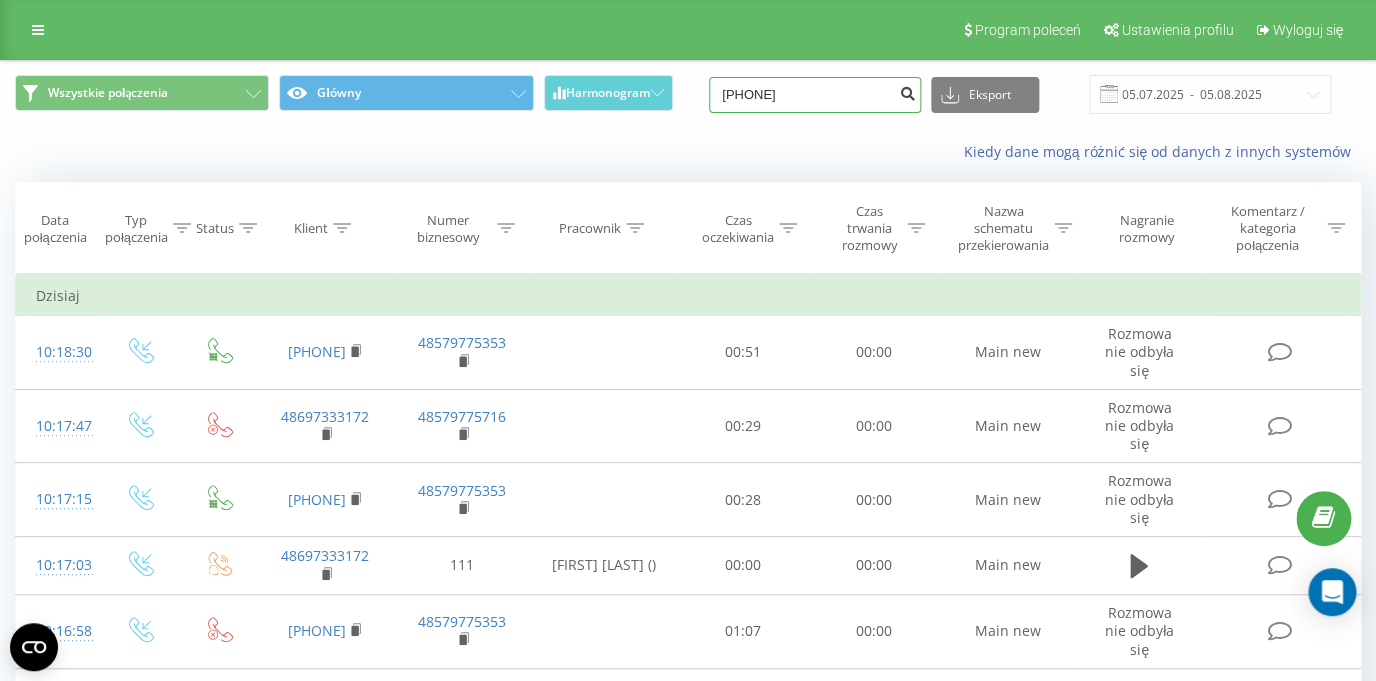 type on "48510132072" 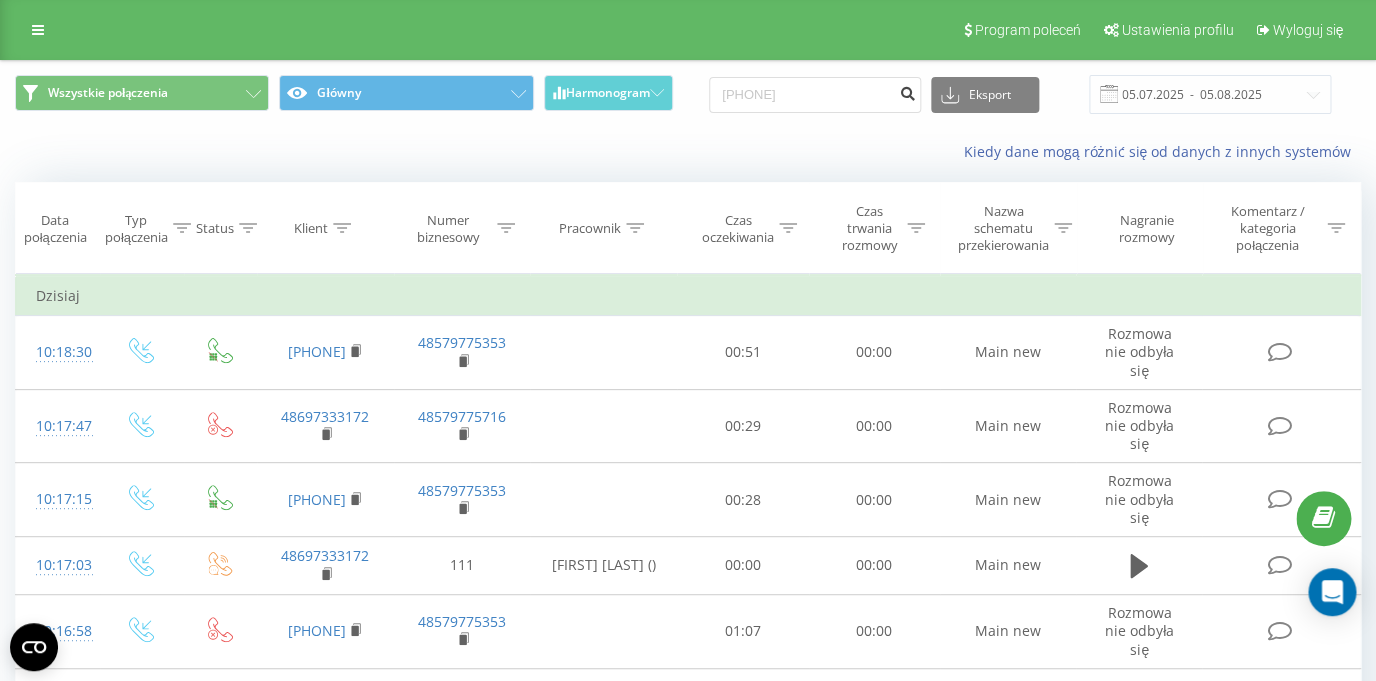 click at bounding box center [907, 91] 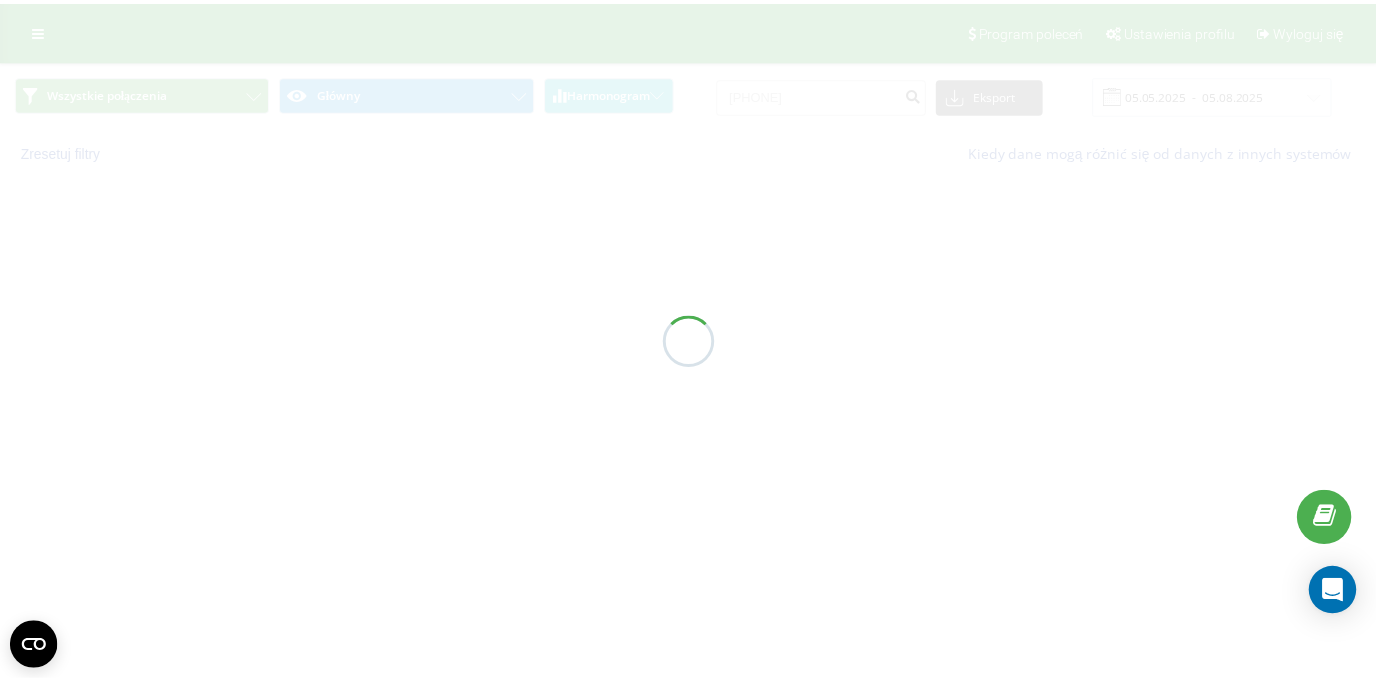 scroll, scrollTop: 0, scrollLeft: 0, axis: both 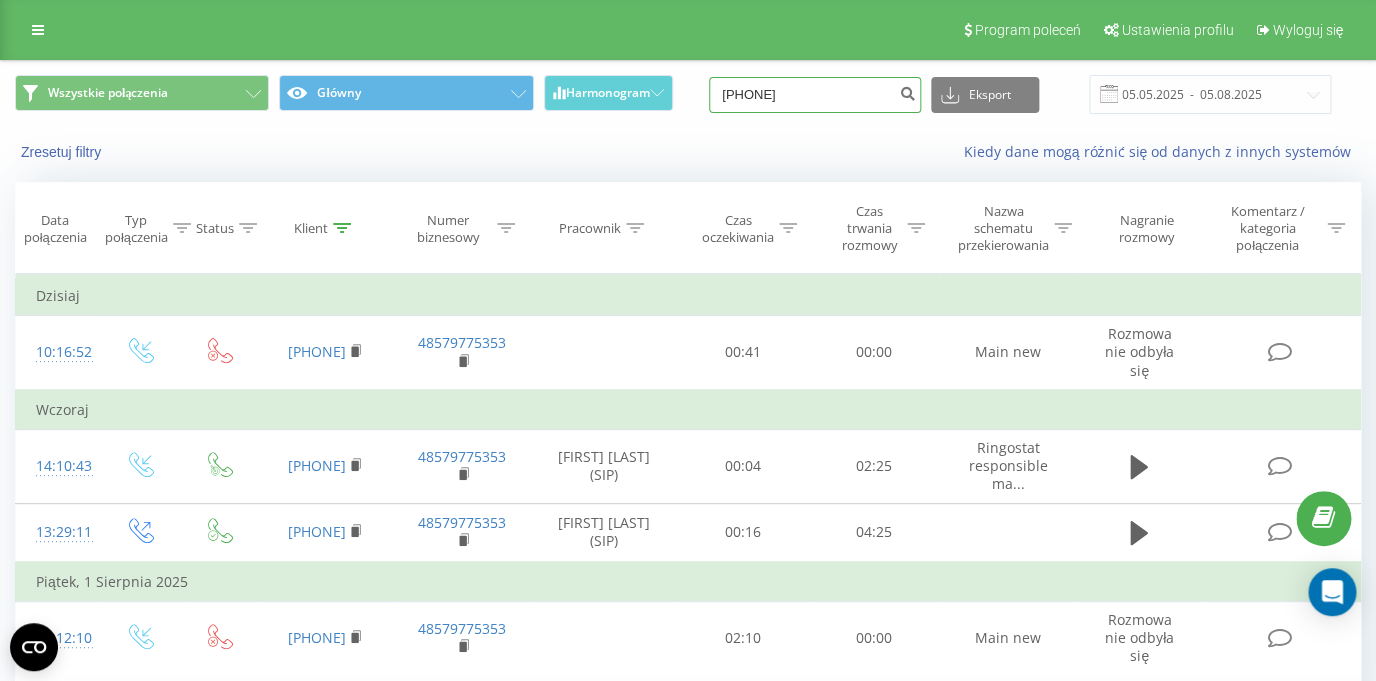 drag, startPoint x: 846, startPoint y: 94, endPoint x: 676, endPoint y: 77, distance: 170.84789 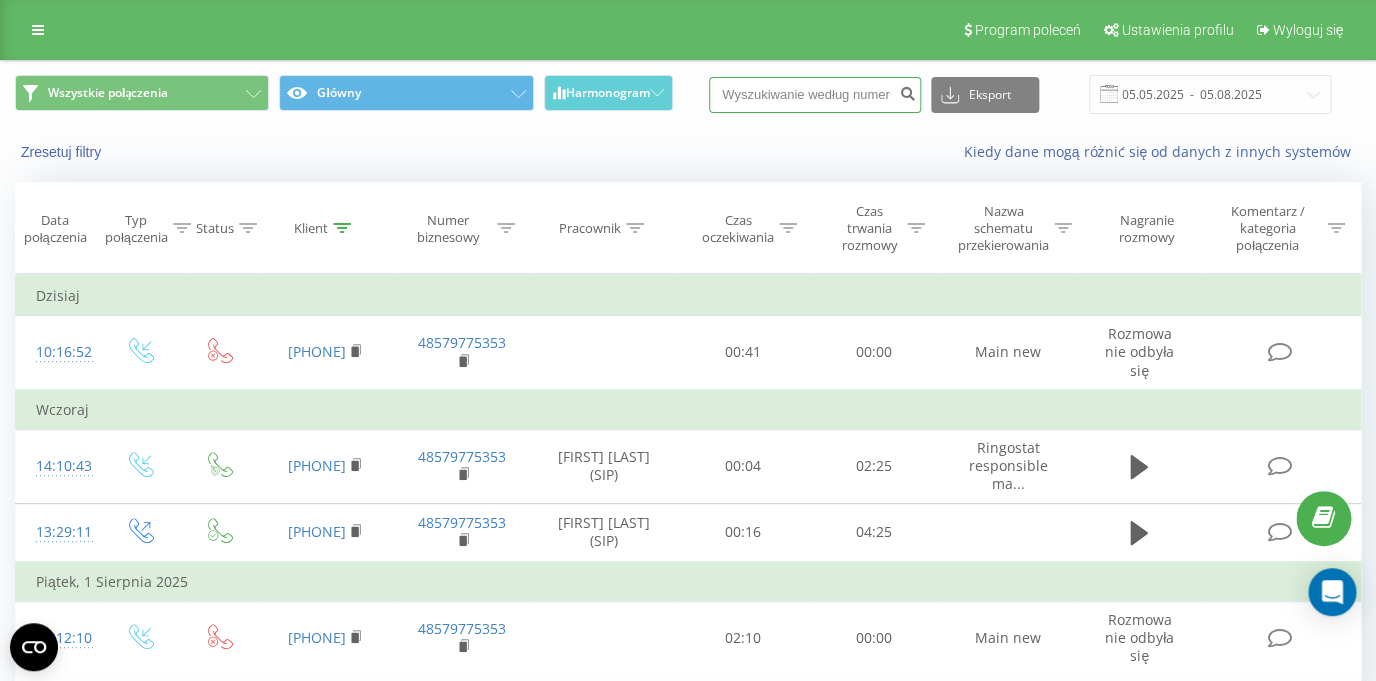 paste on "[PHONE]" 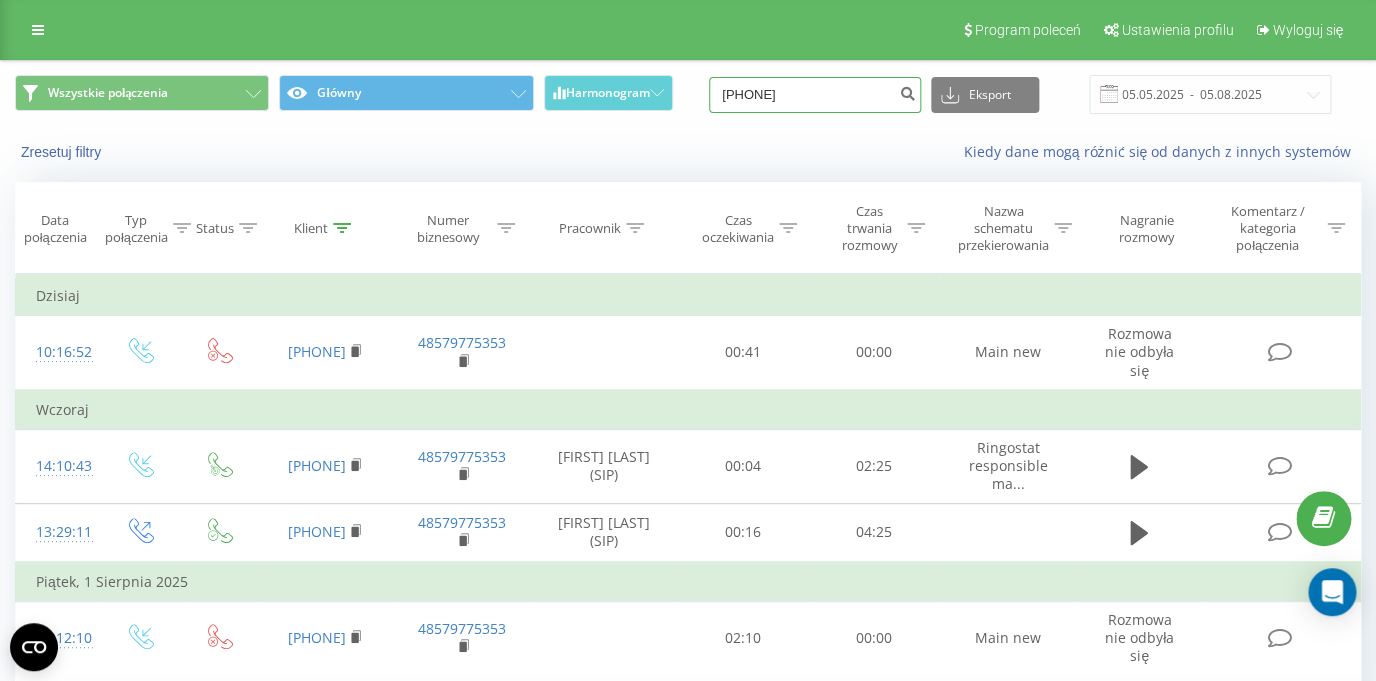 type on "[PHONE]" 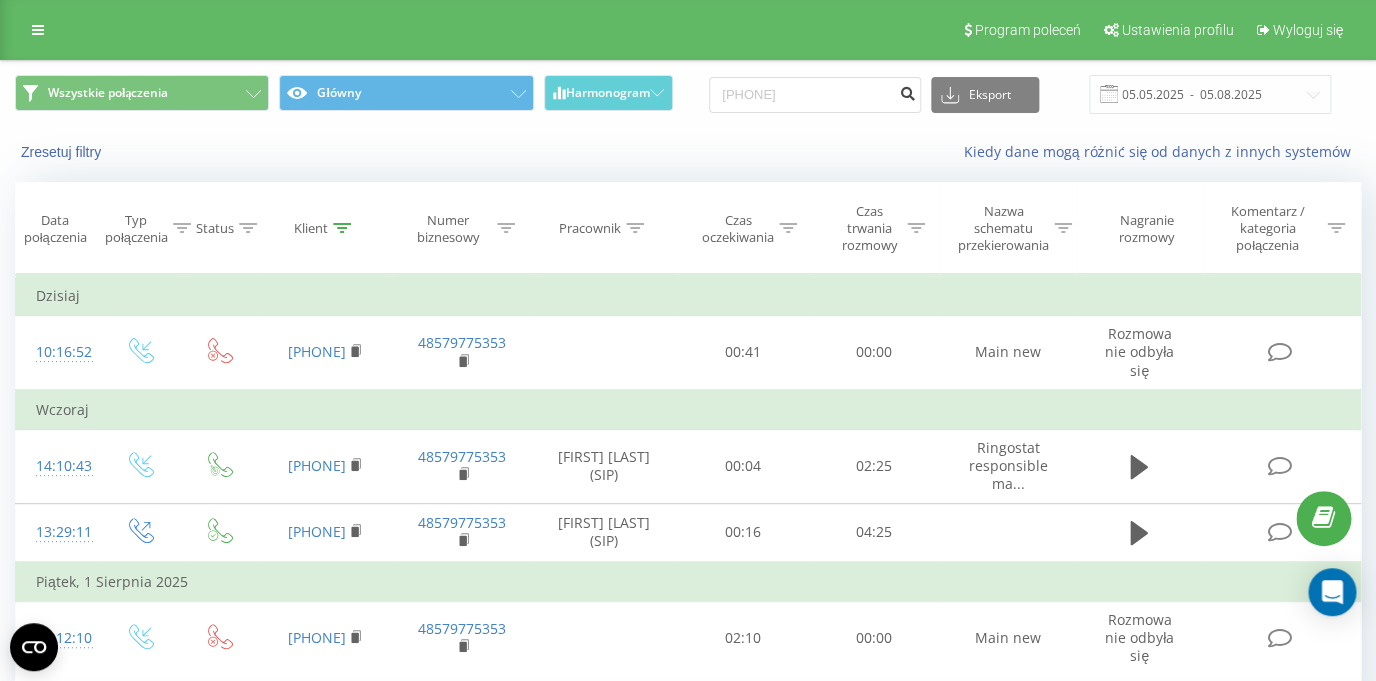 click at bounding box center [907, 91] 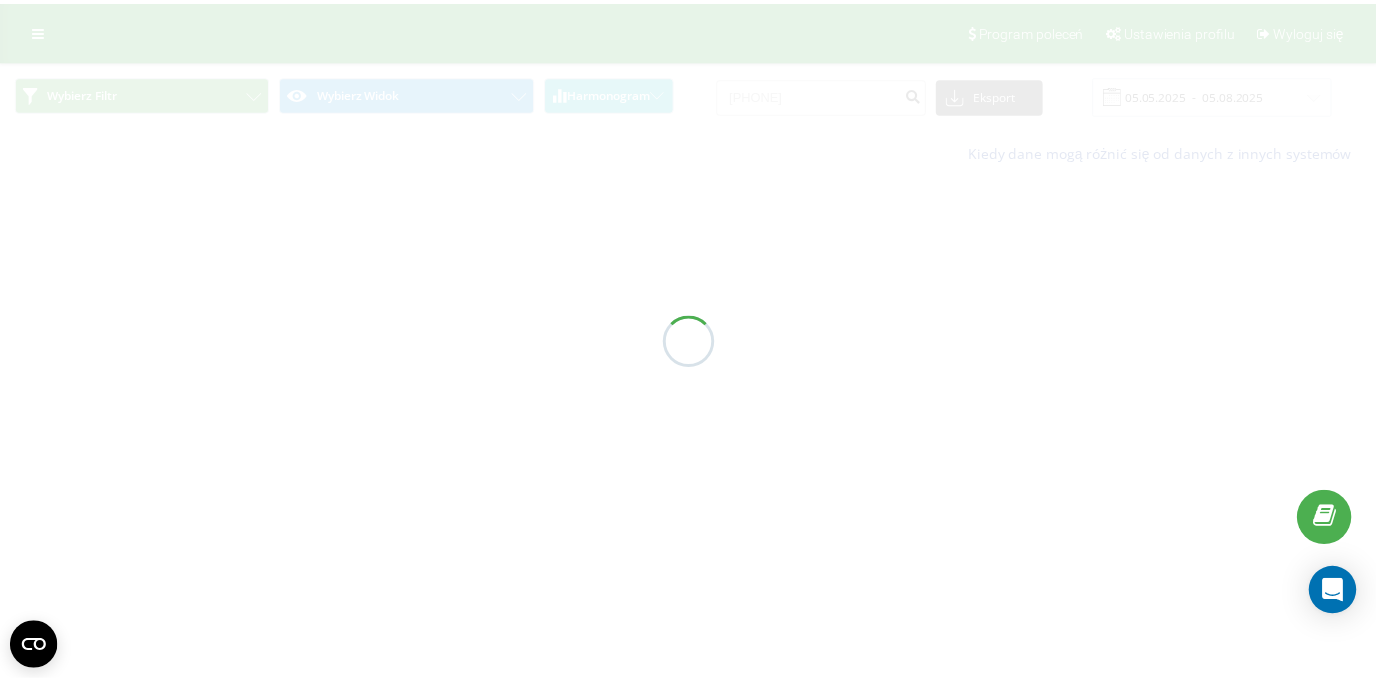 scroll, scrollTop: 0, scrollLeft: 0, axis: both 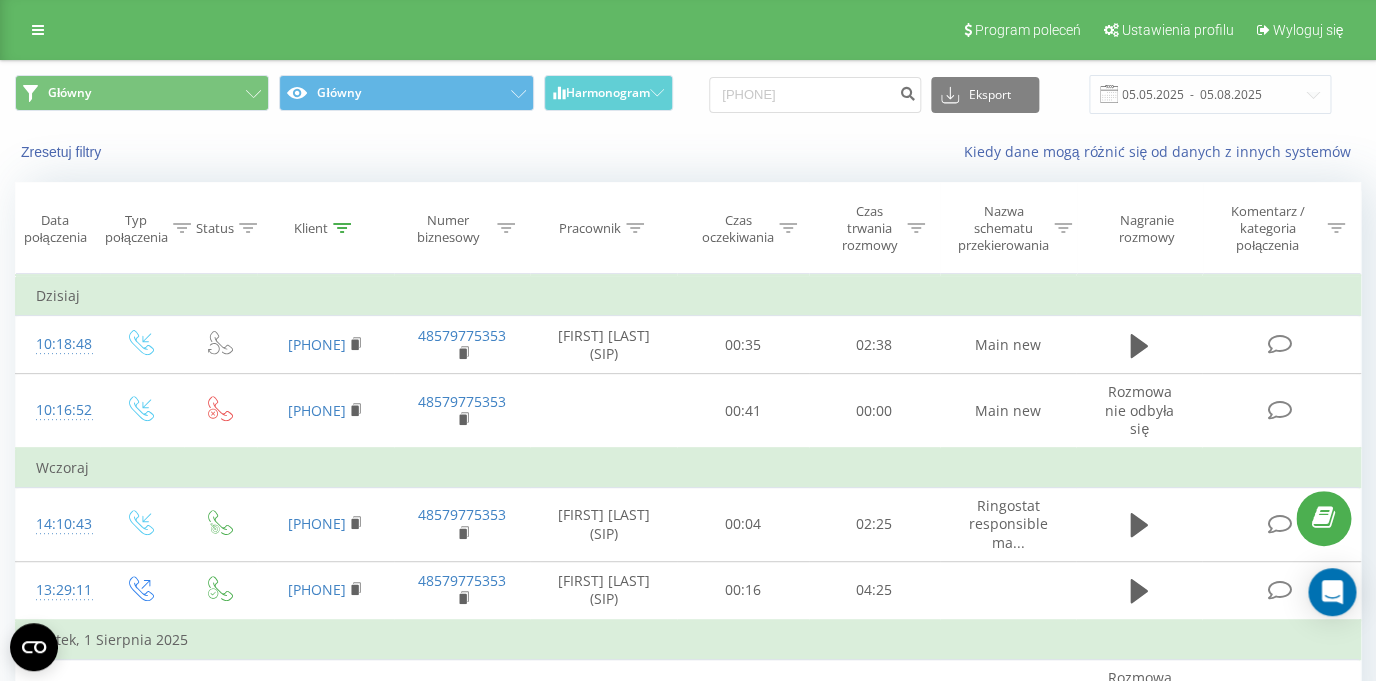 click at bounding box center (38, 30) 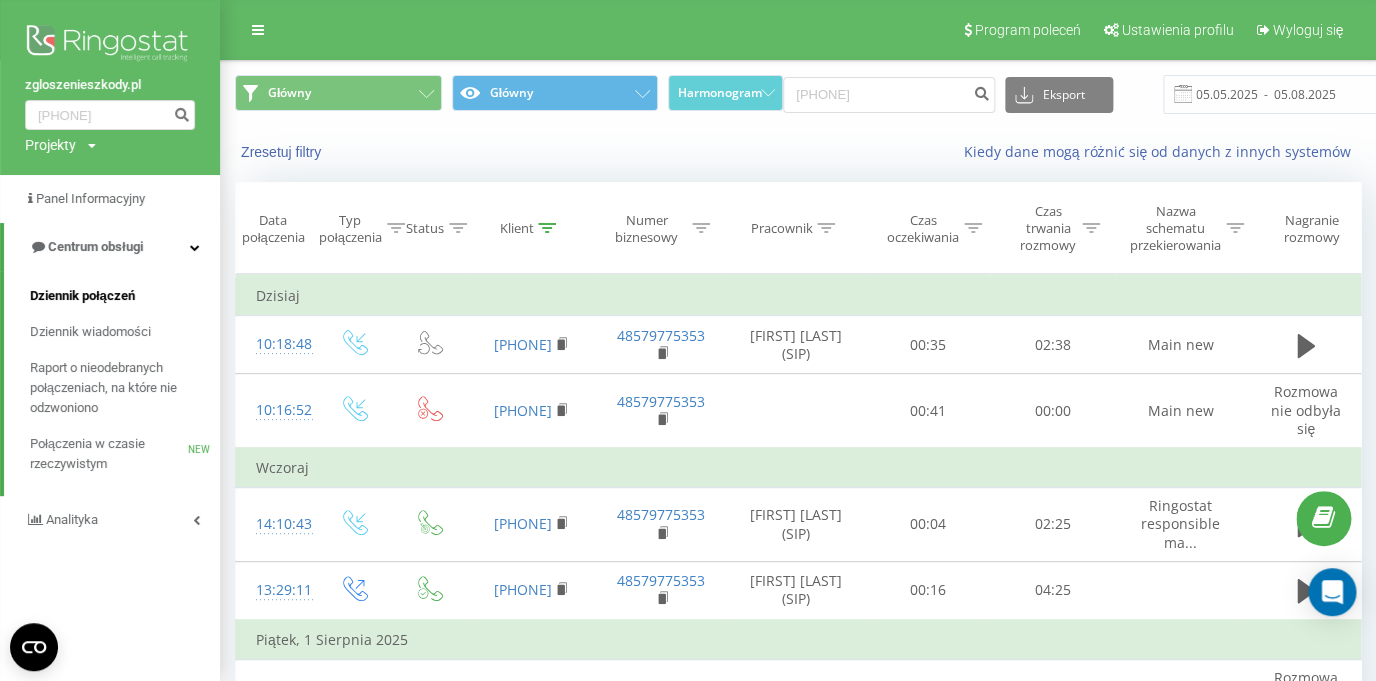 click on "Dziennik połączeń" at bounding box center (82, 296) 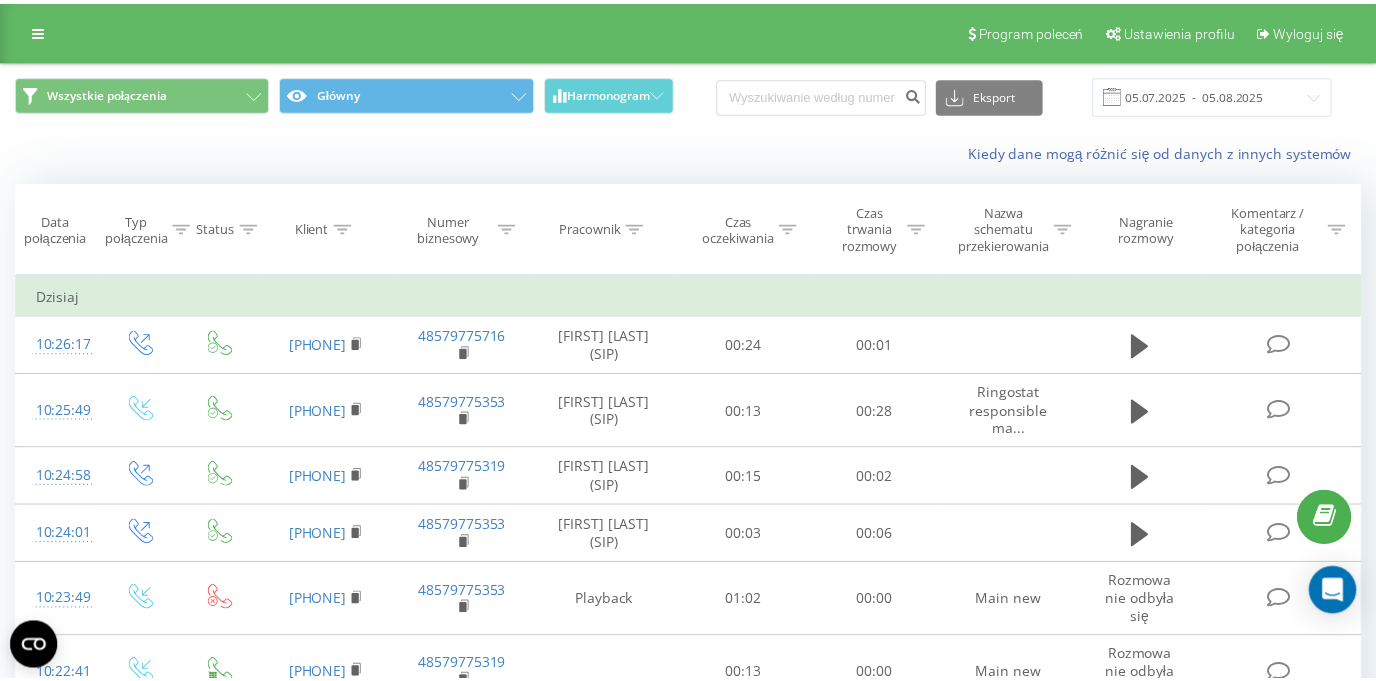 scroll, scrollTop: 0, scrollLeft: 0, axis: both 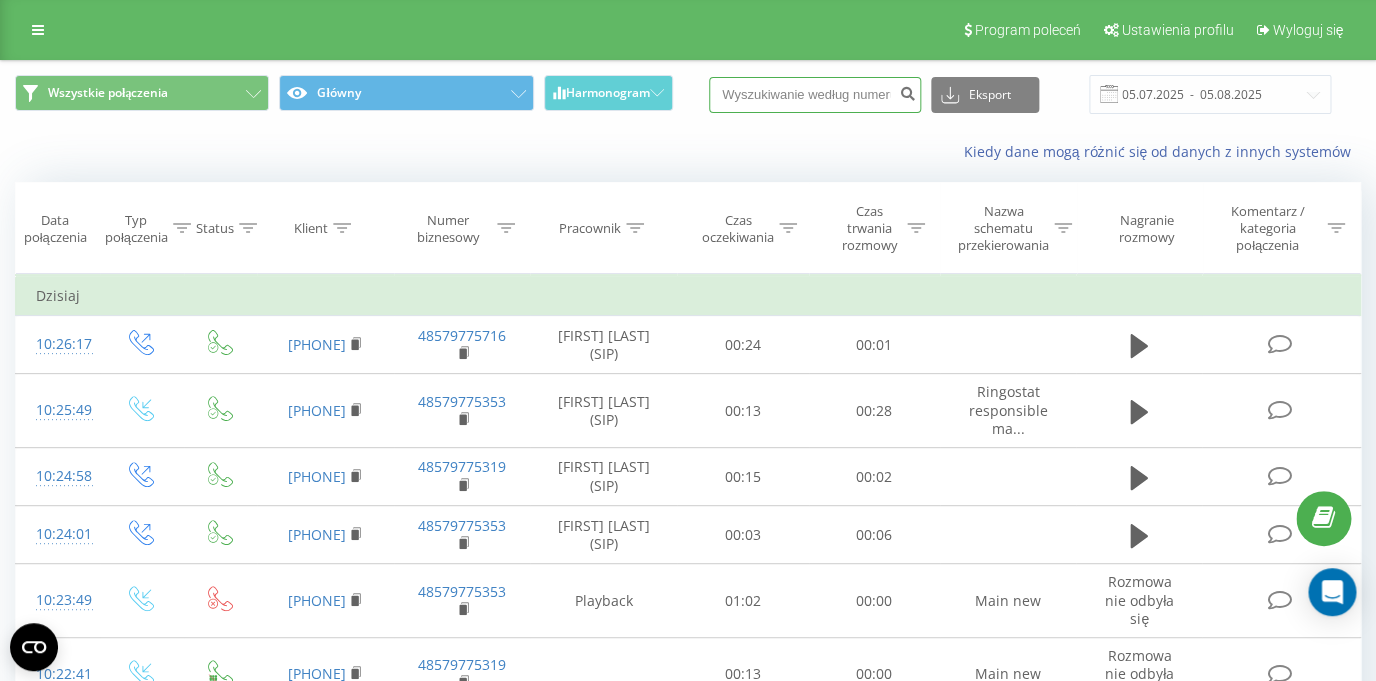 click at bounding box center (815, 95) 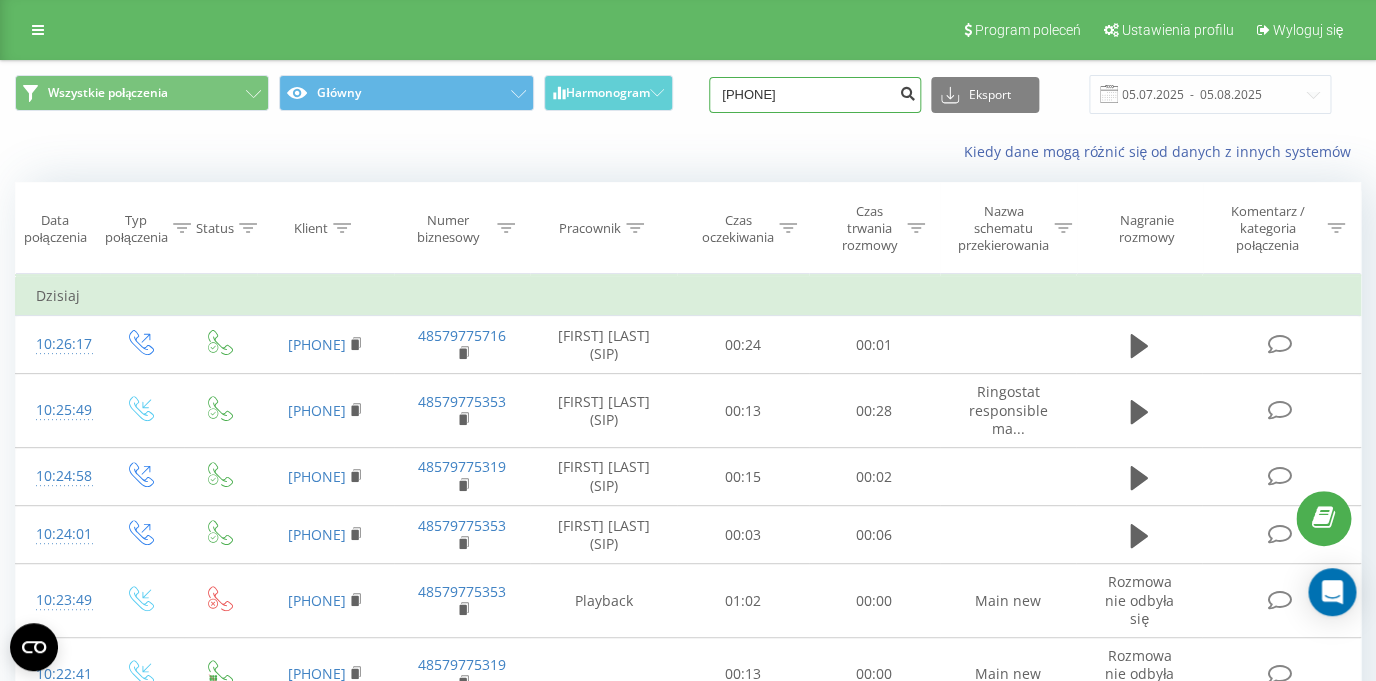 type on "[PHONE]" 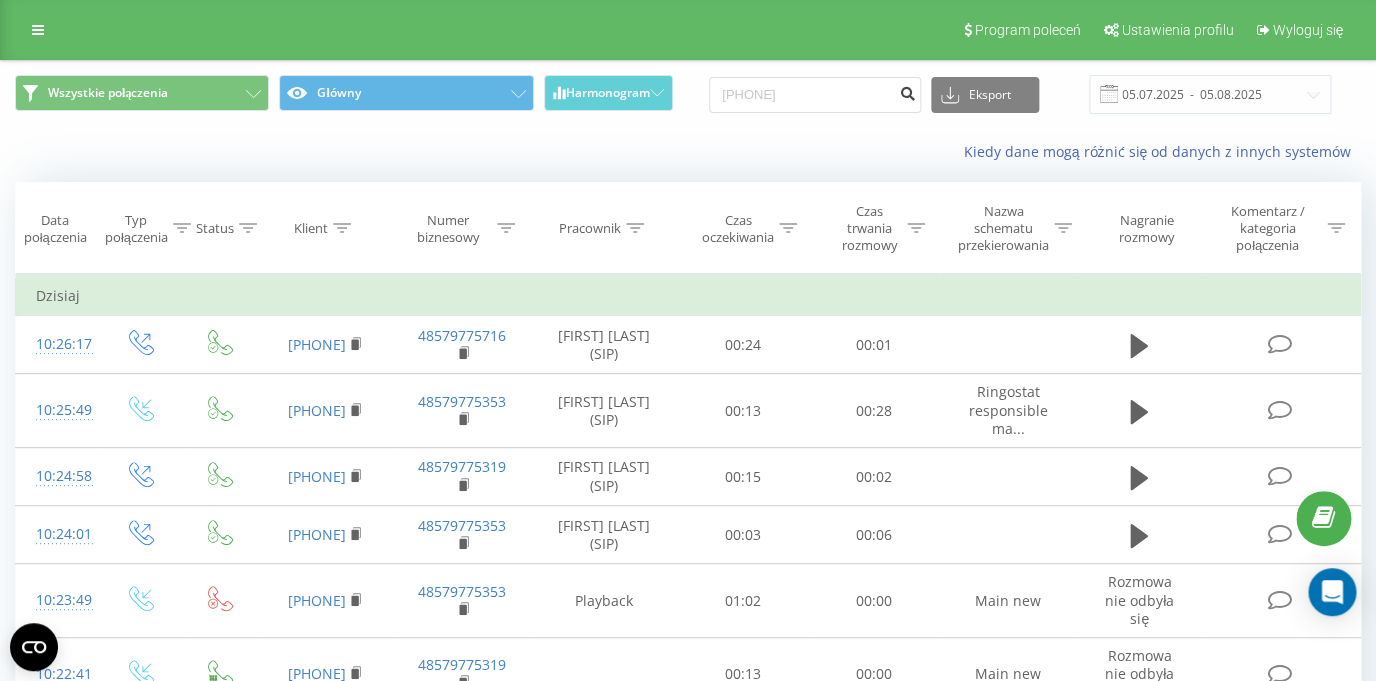 click at bounding box center (907, 91) 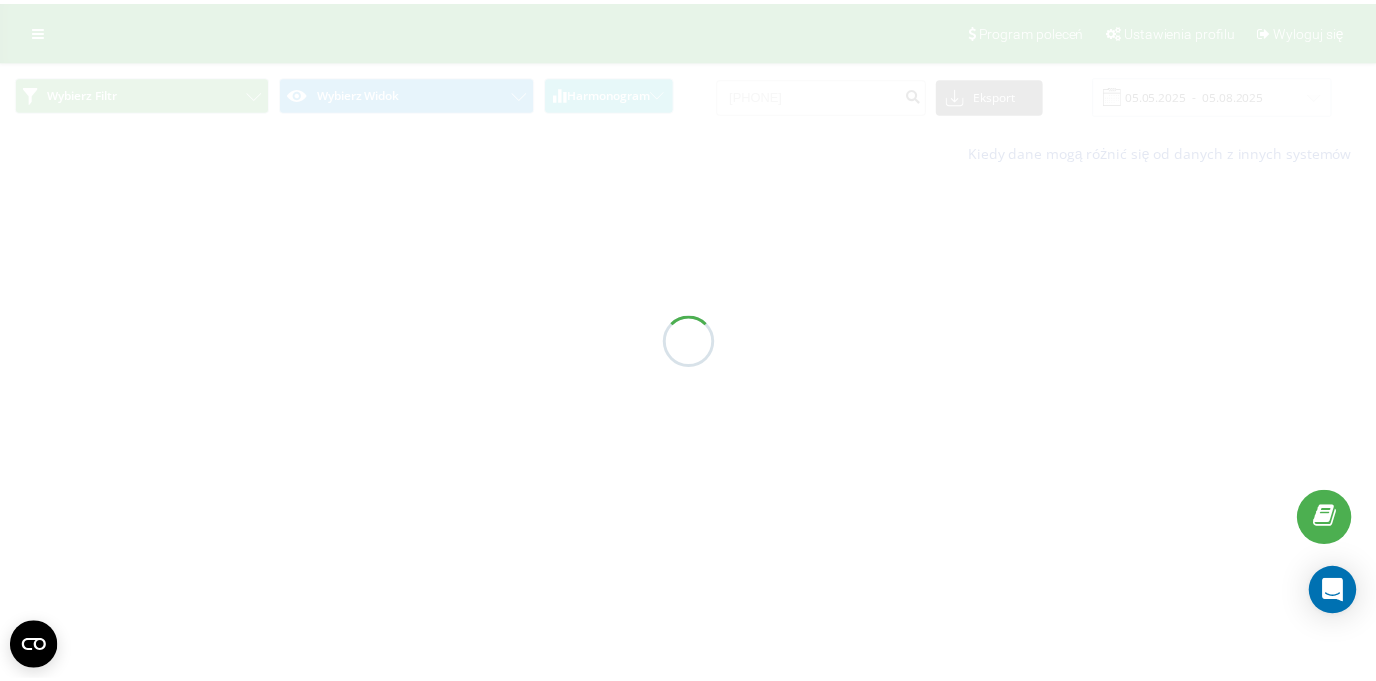 scroll, scrollTop: 0, scrollLeft: 0, axis: both 